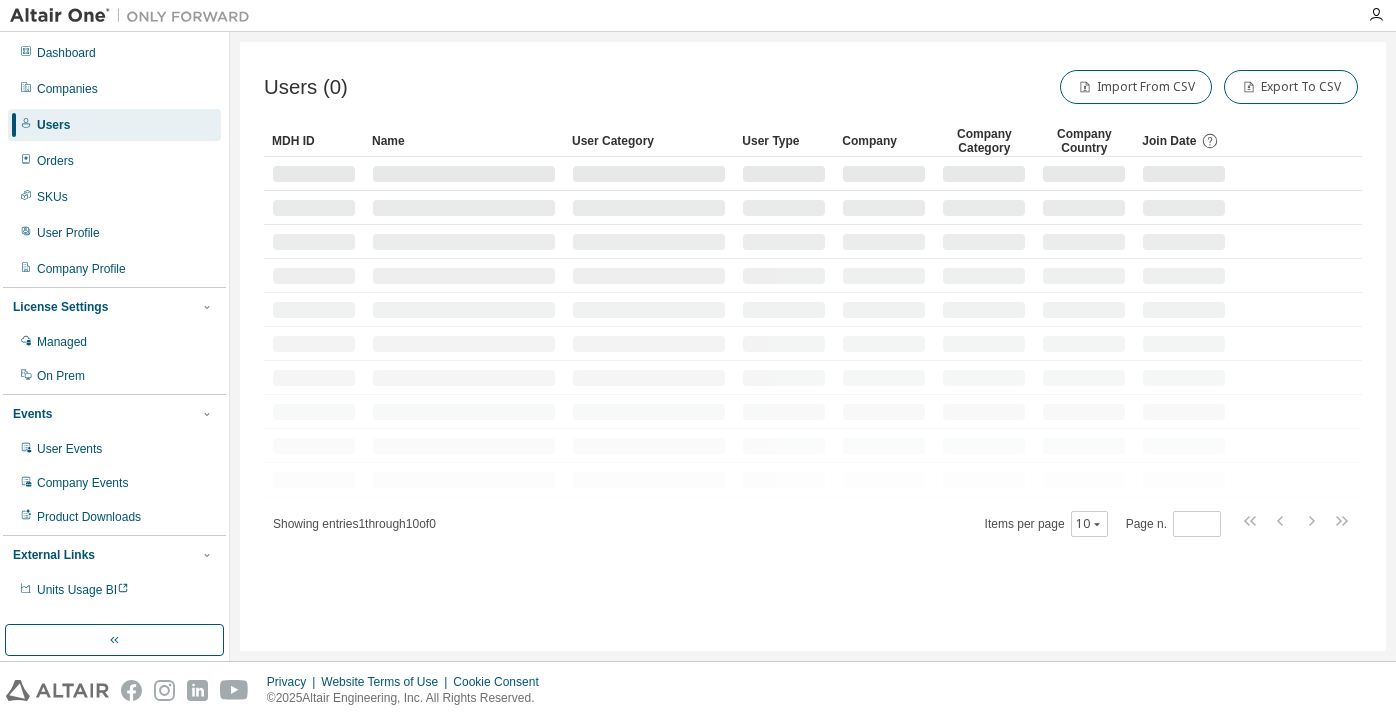 scroll, scrollTop: 0, scrollLeft: 0, axis: both 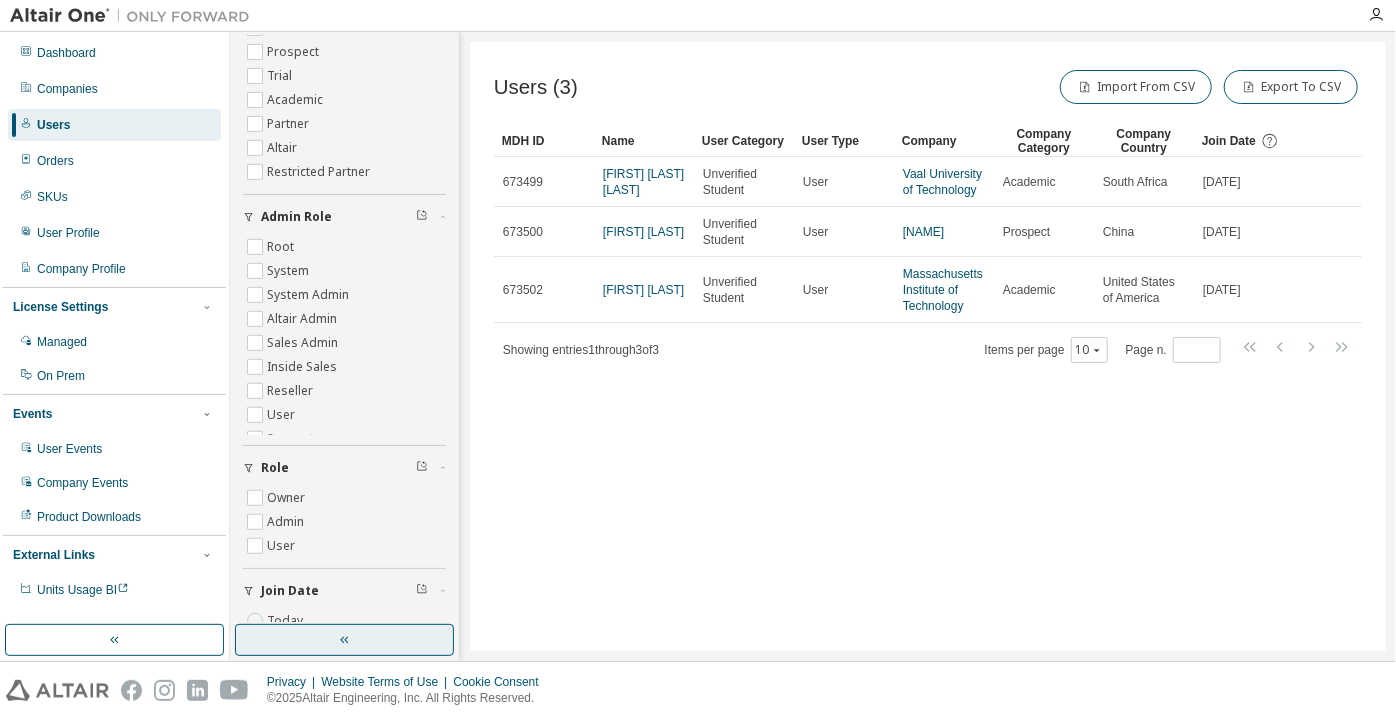 click 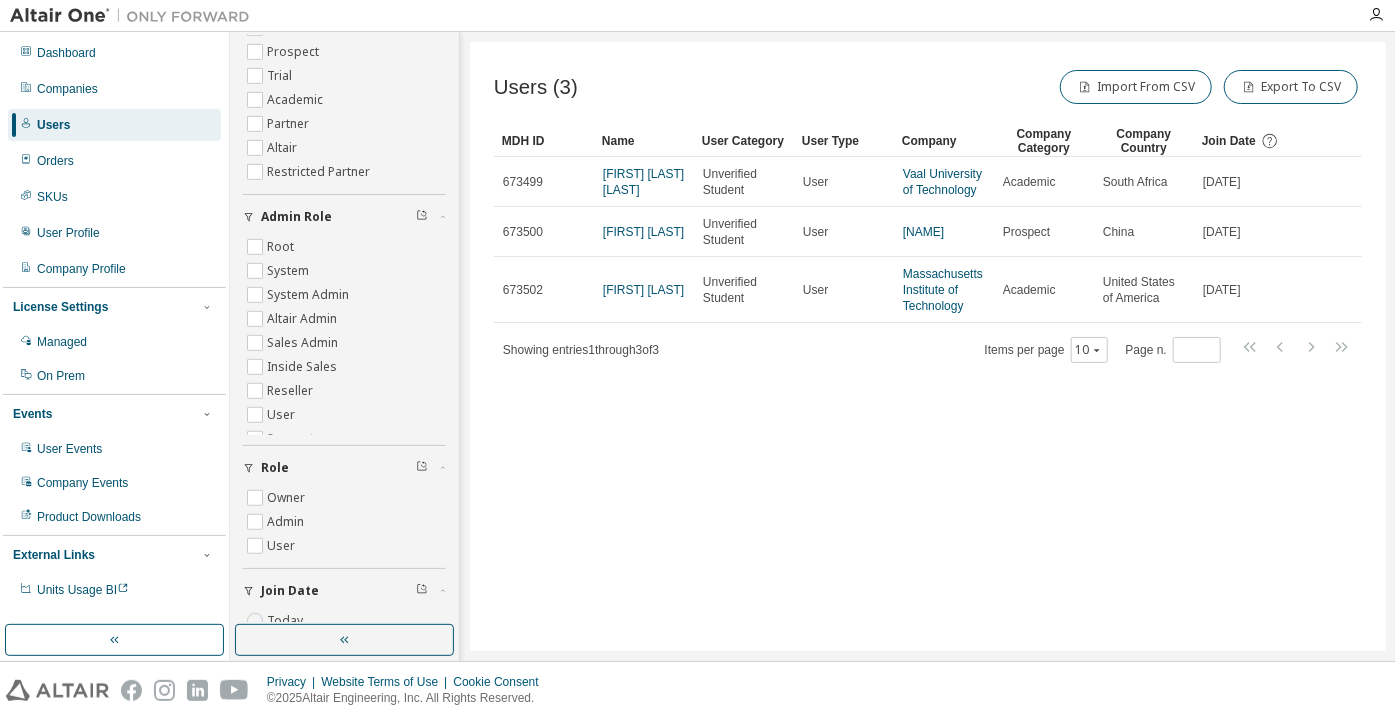 scroll, scrollTop: 0, scrollLeft: 0, axis: both 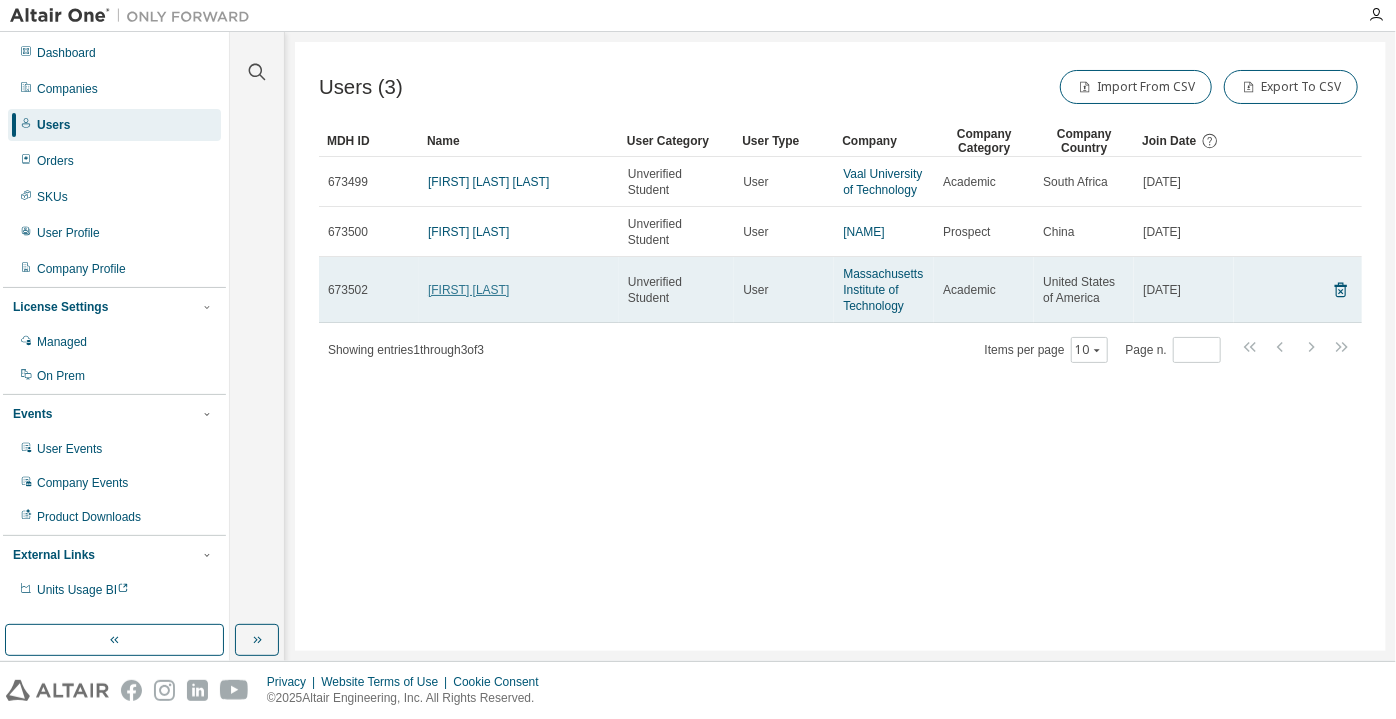 click on "[FIRST] [LAST]" at bounding box center [468, 290] 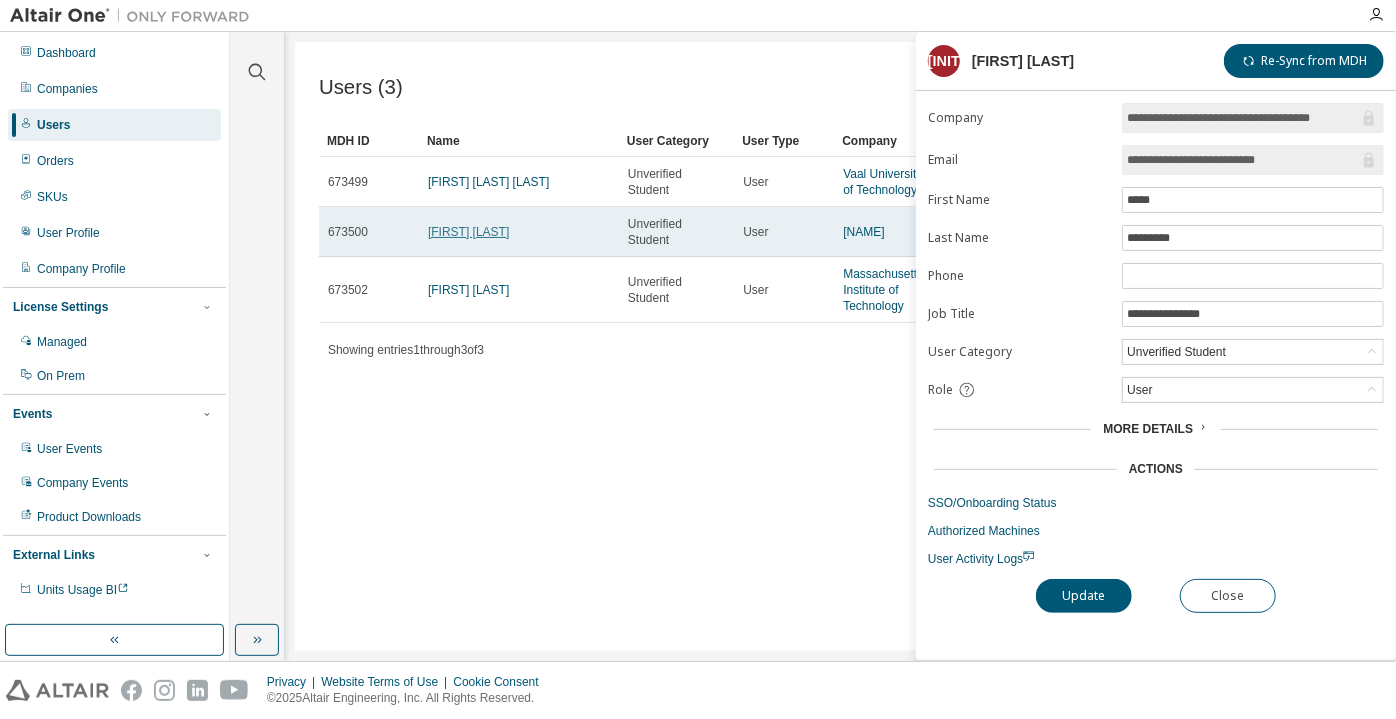 click on "[FIRST] [LAST]" at bounding box center (468, 232) 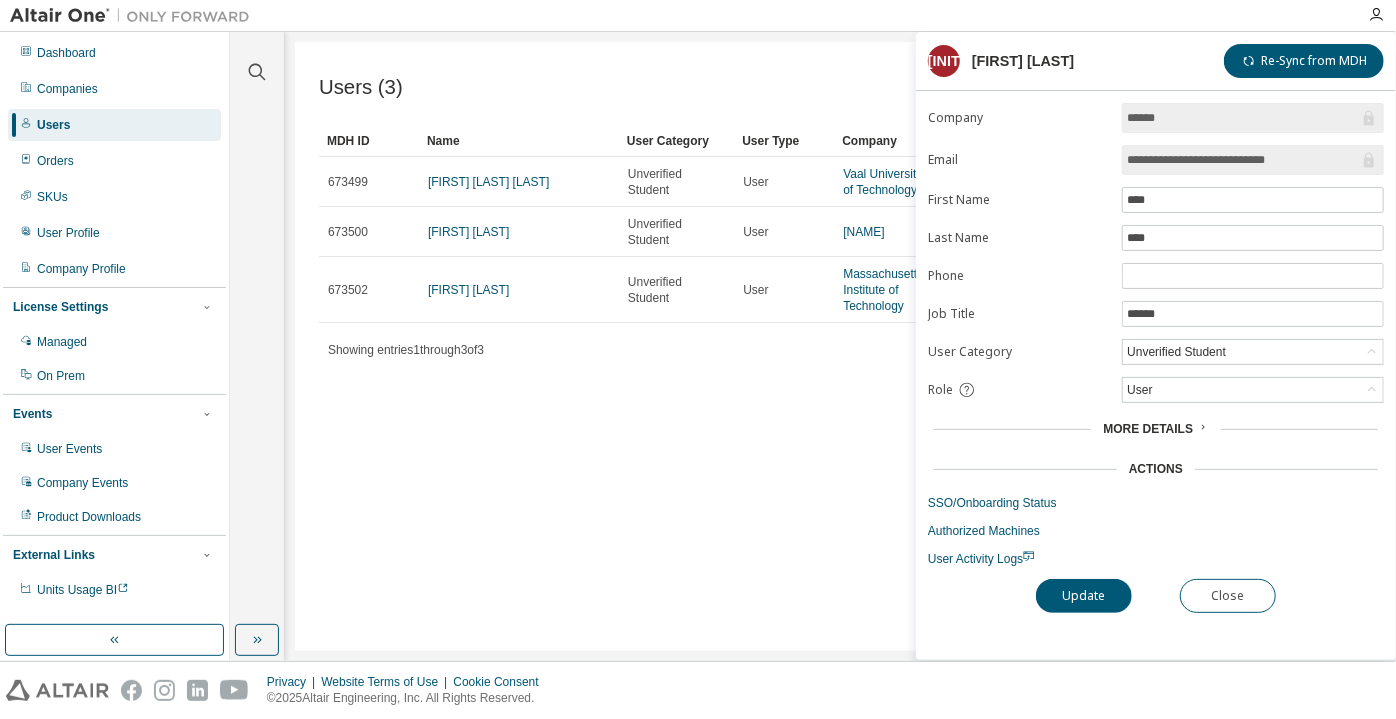 drag, startPoint x: 1306, startPoint y: 159, endPoint x: 1194, endPoint y: 159, distance: 112 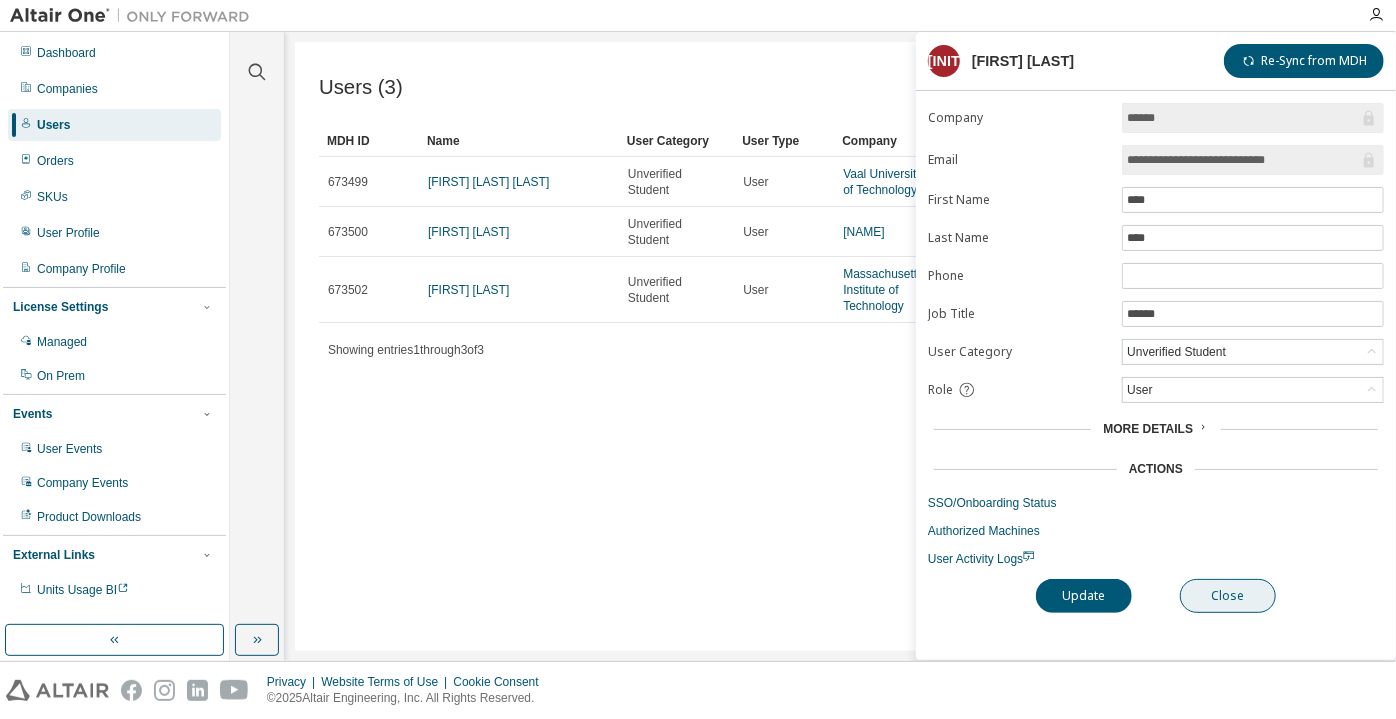 click on "**********" at bounding box center [1156, 381] 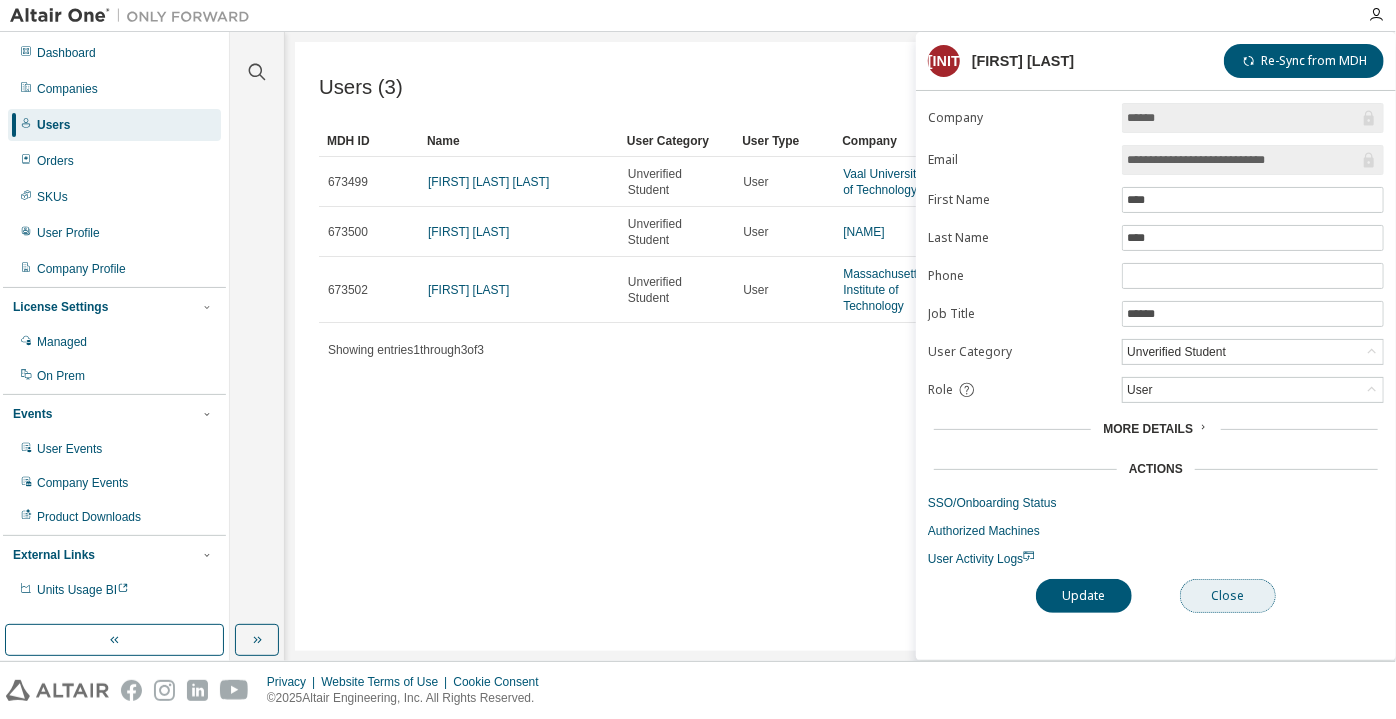 click on "Close" at bounding box center (1228, 596) 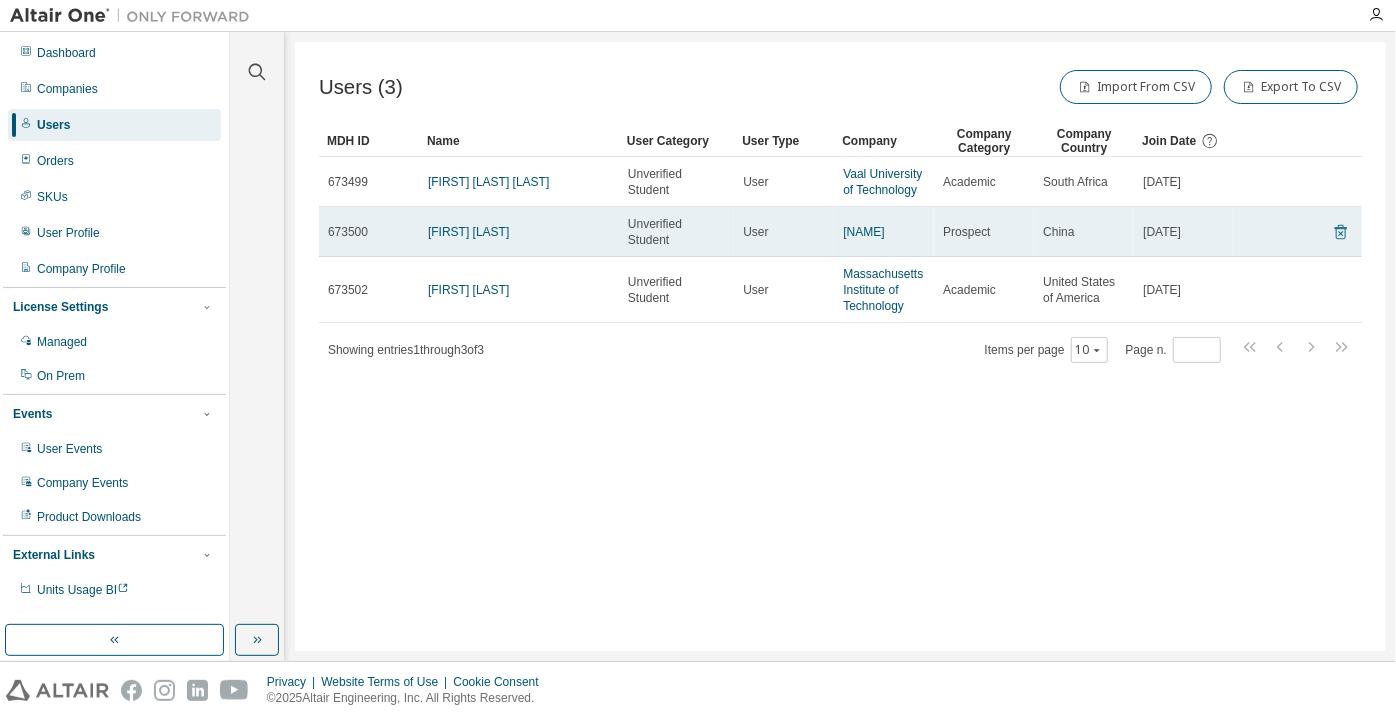 click 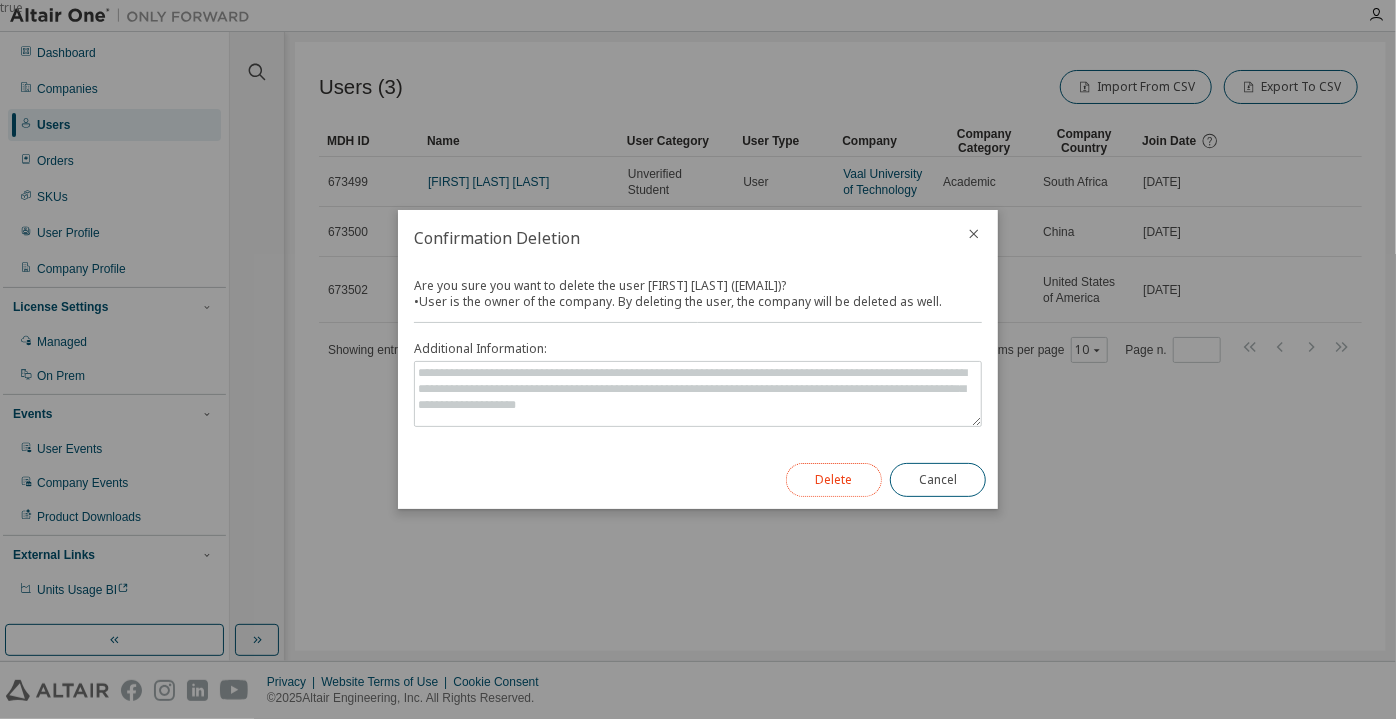 click on "Delete" at bounding box center [834, 480] 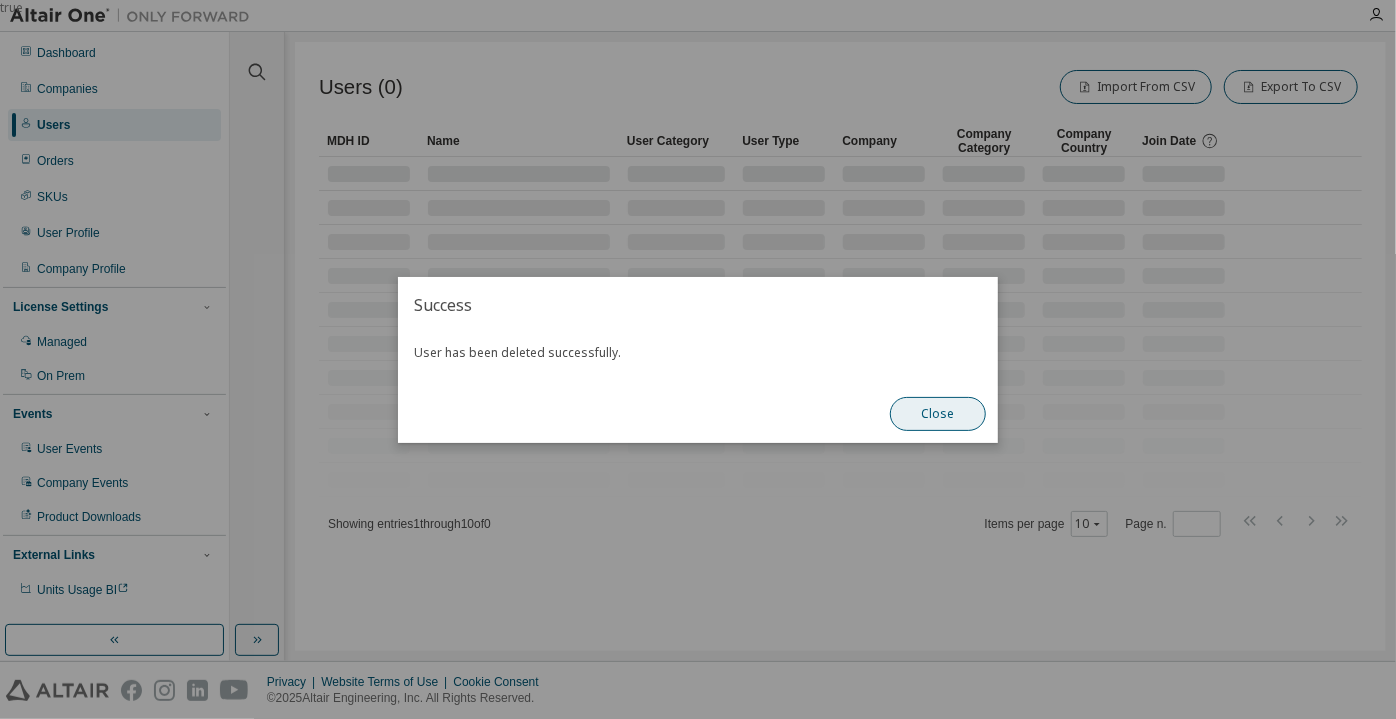 click on "Close" at bounding box center [938, 414] 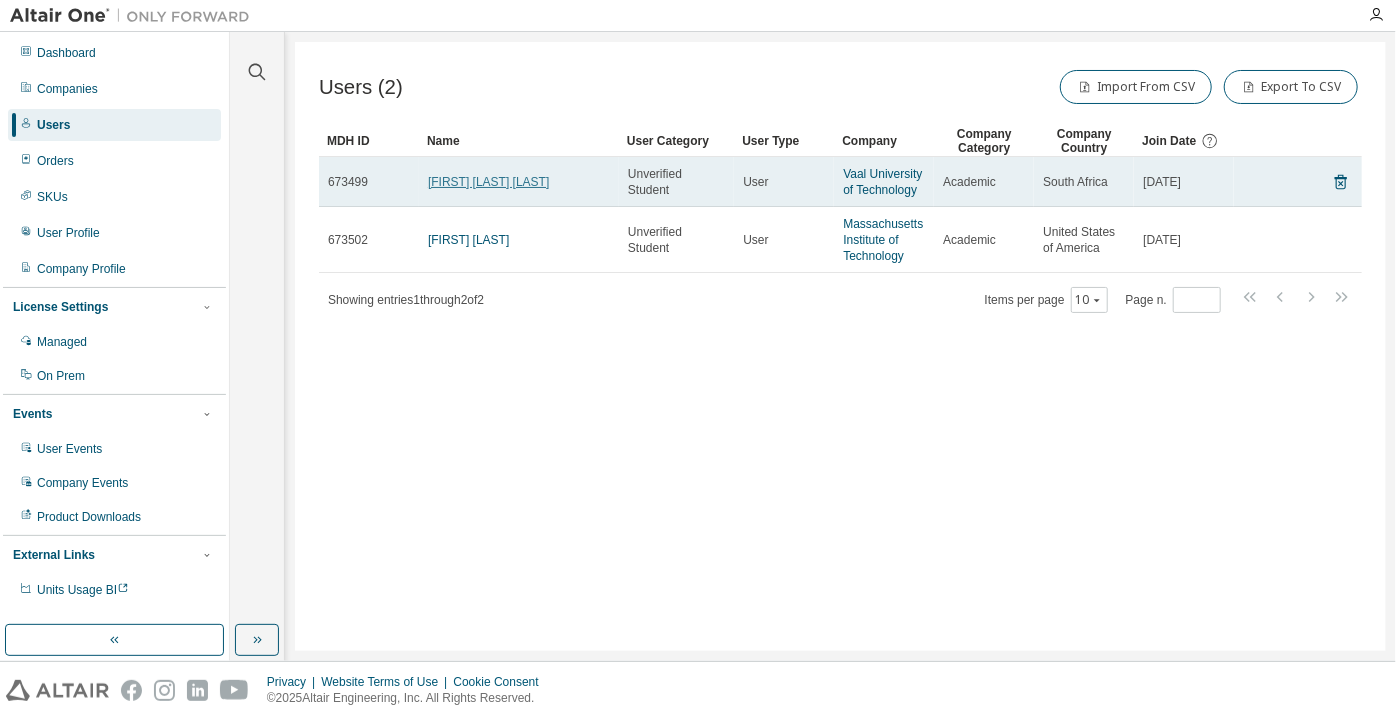 click on "[FIRST] [LAST] [LAST]" at bounding box center [488, 182] 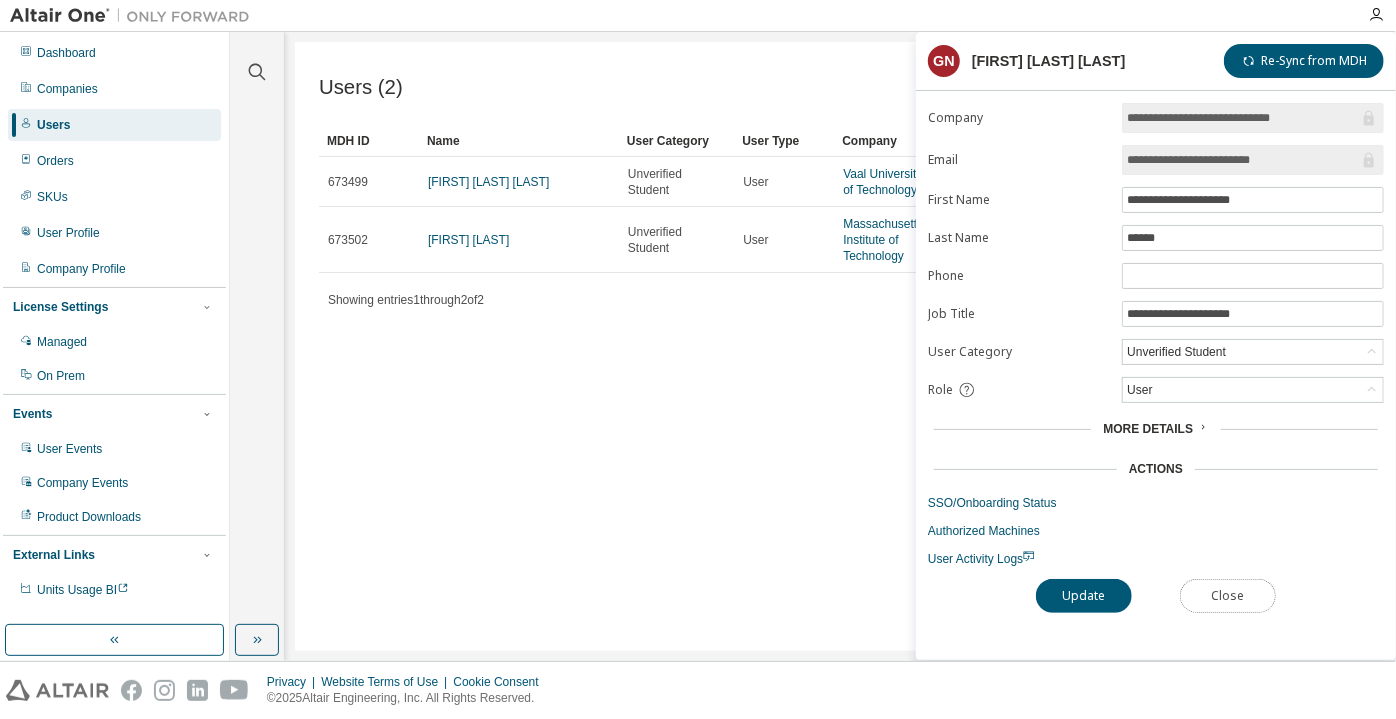 click on "Close" at bounding box center [1228, 596] 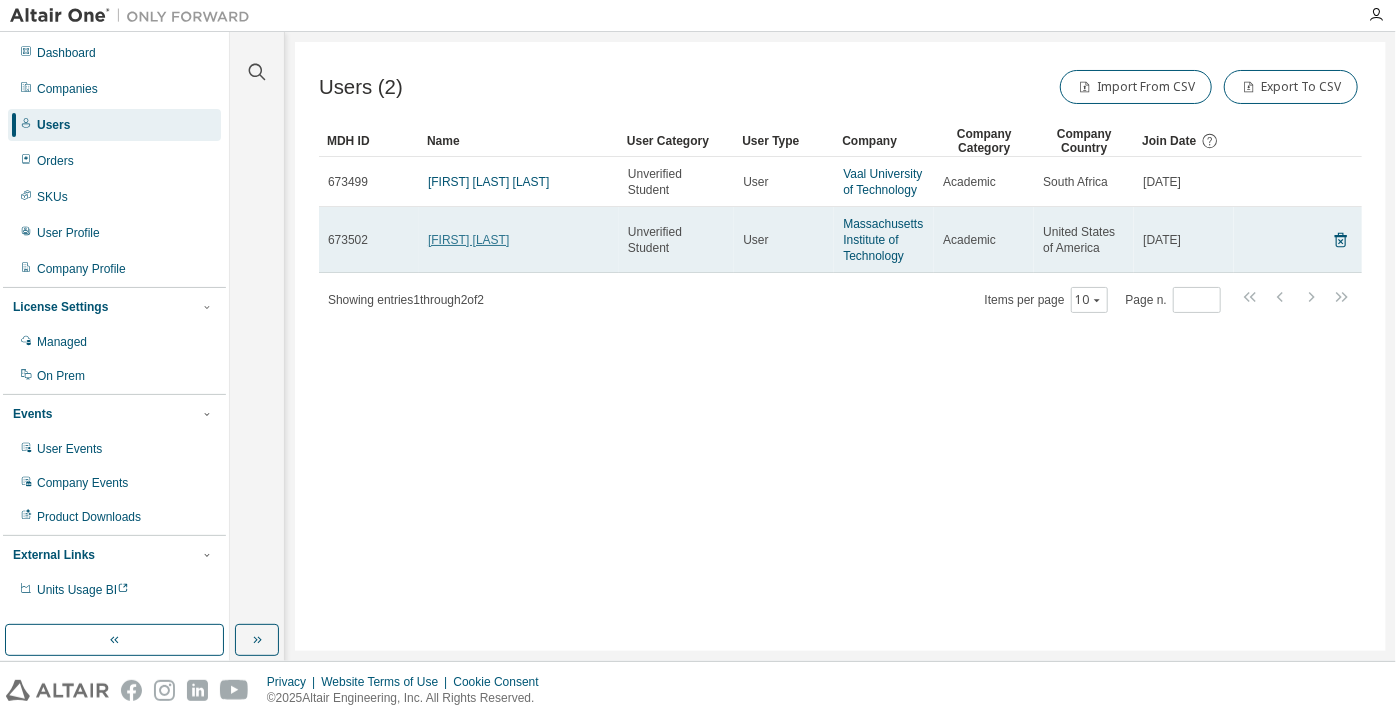 click on "[FIRST] [LAST]" at bounding box center [468, 240] 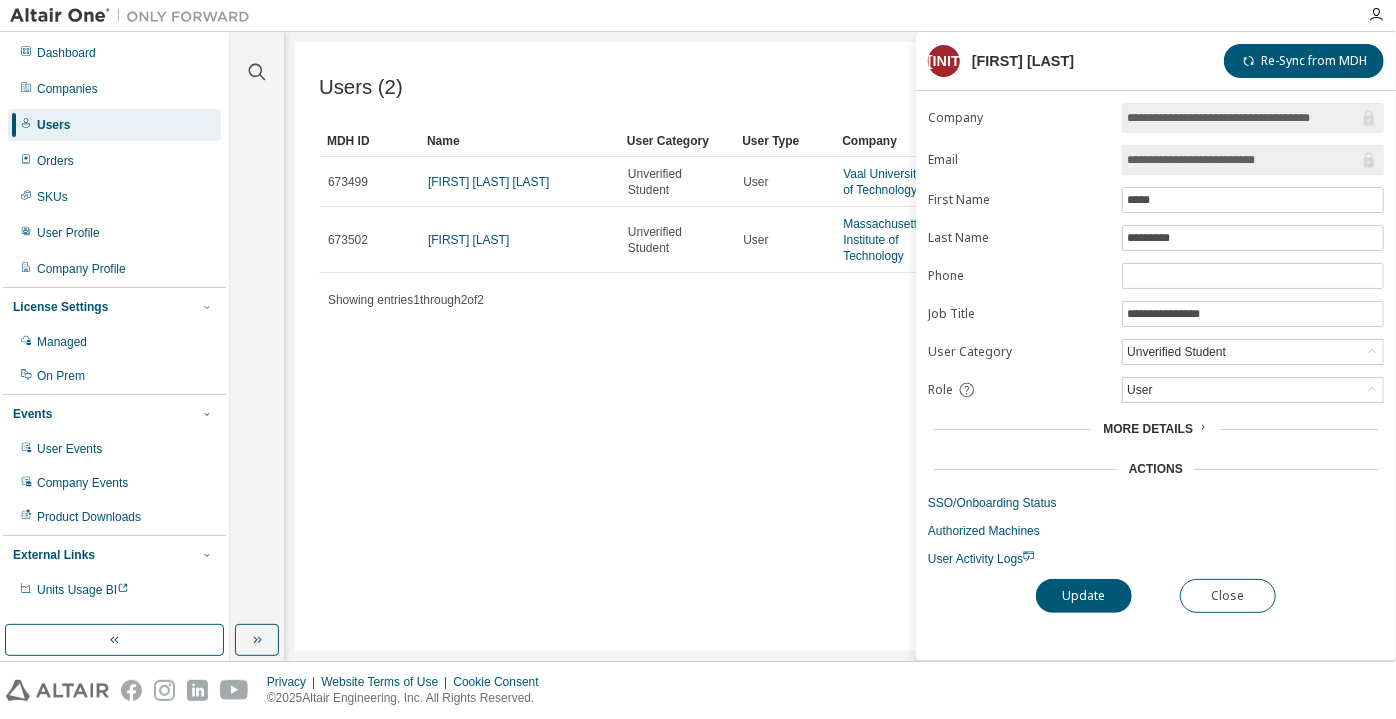 drag, startPoint x: 1288, startPoint y: 155, endPoint x: 1095, endPoint y: 150, distance: 193.06476 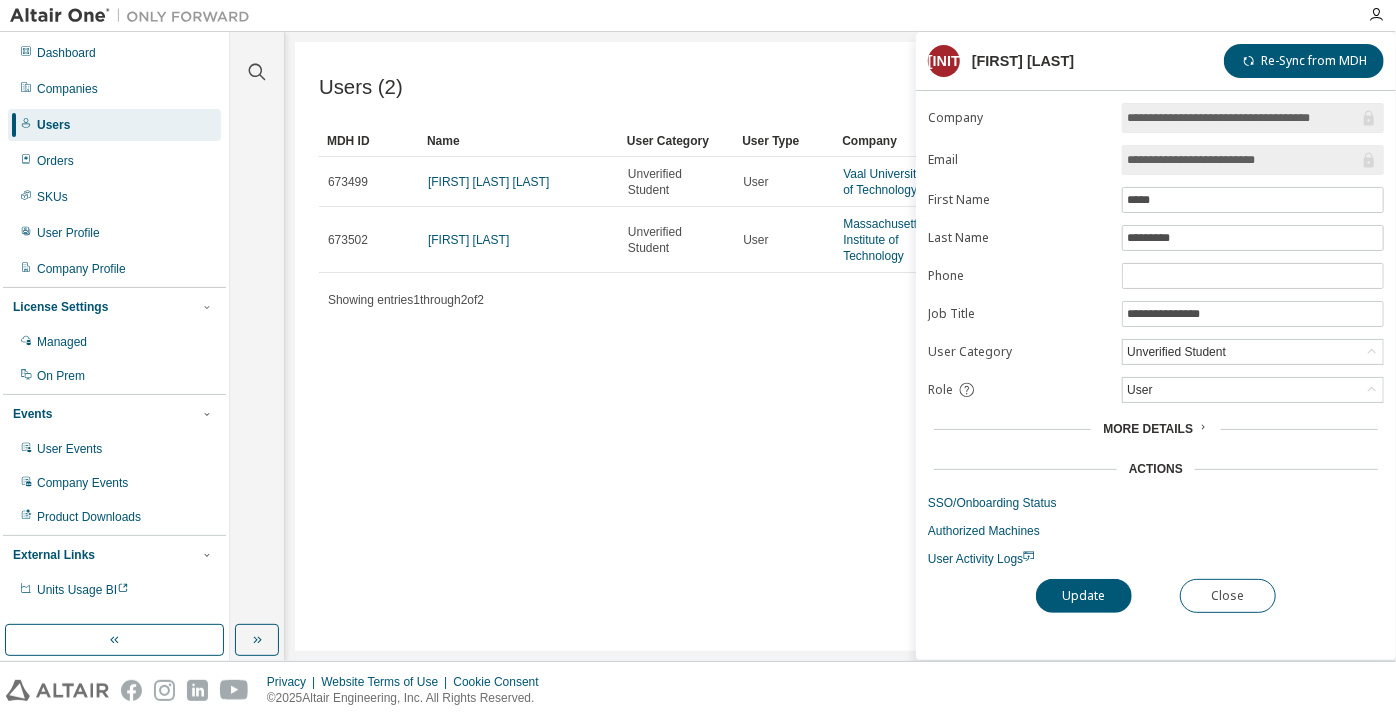click on "**********" at bounding box center (1243, 160) 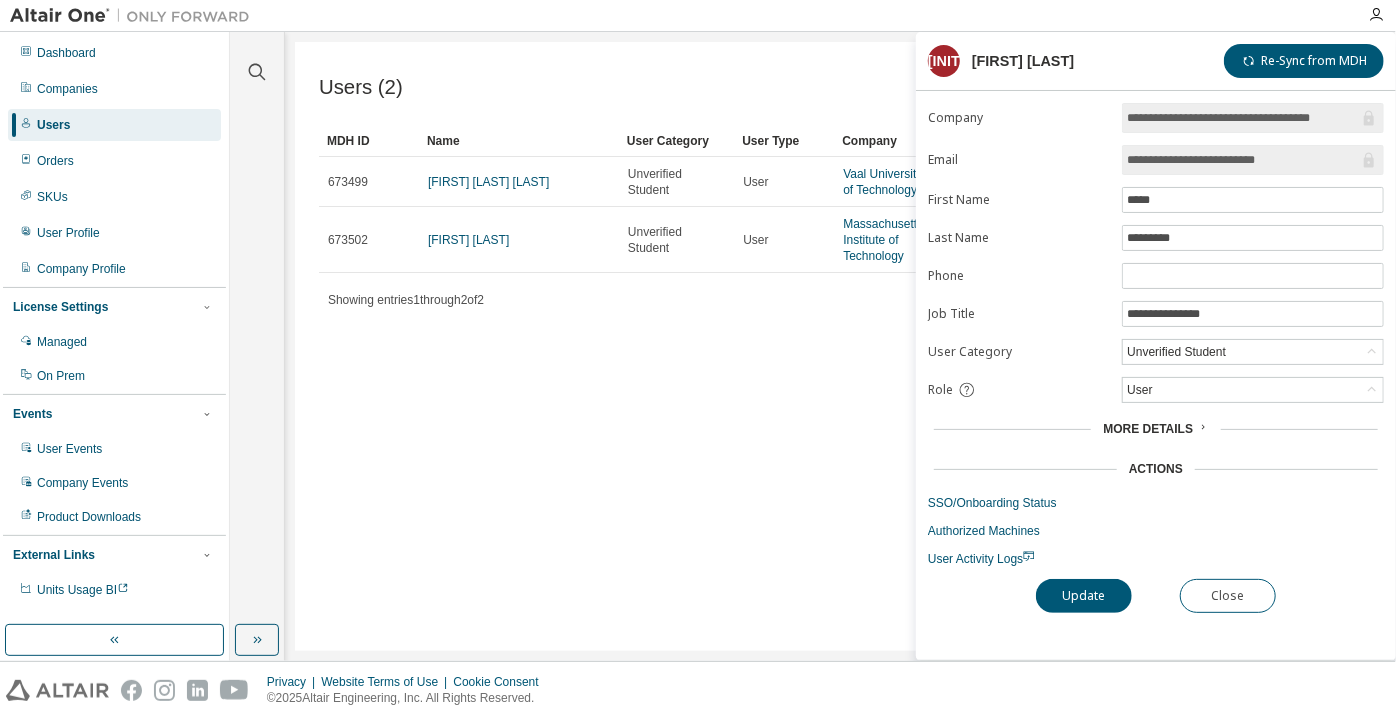 click on "**********" at bounding box center (1253, 160) 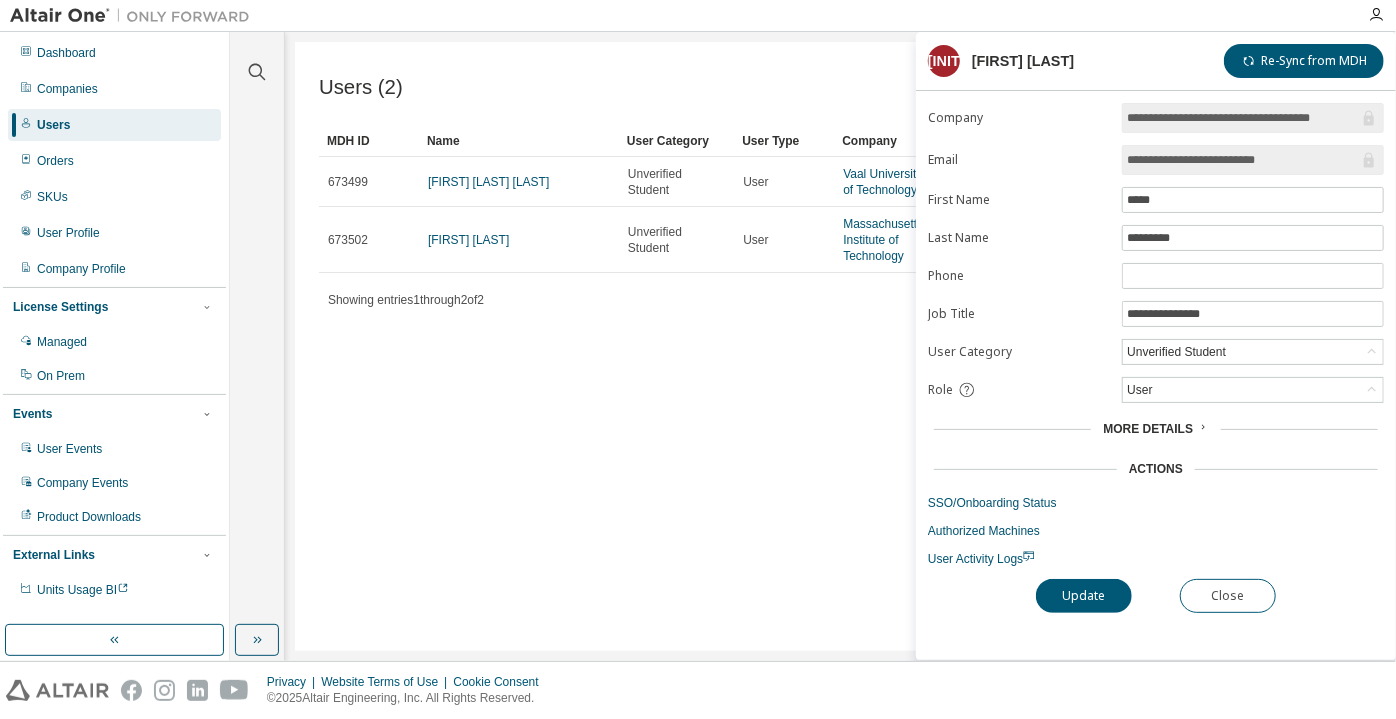 drag, startPoint x: 1286, startPoint y: 156, endPoint x: 1118, endPoint y: 155, distance: 168.00298 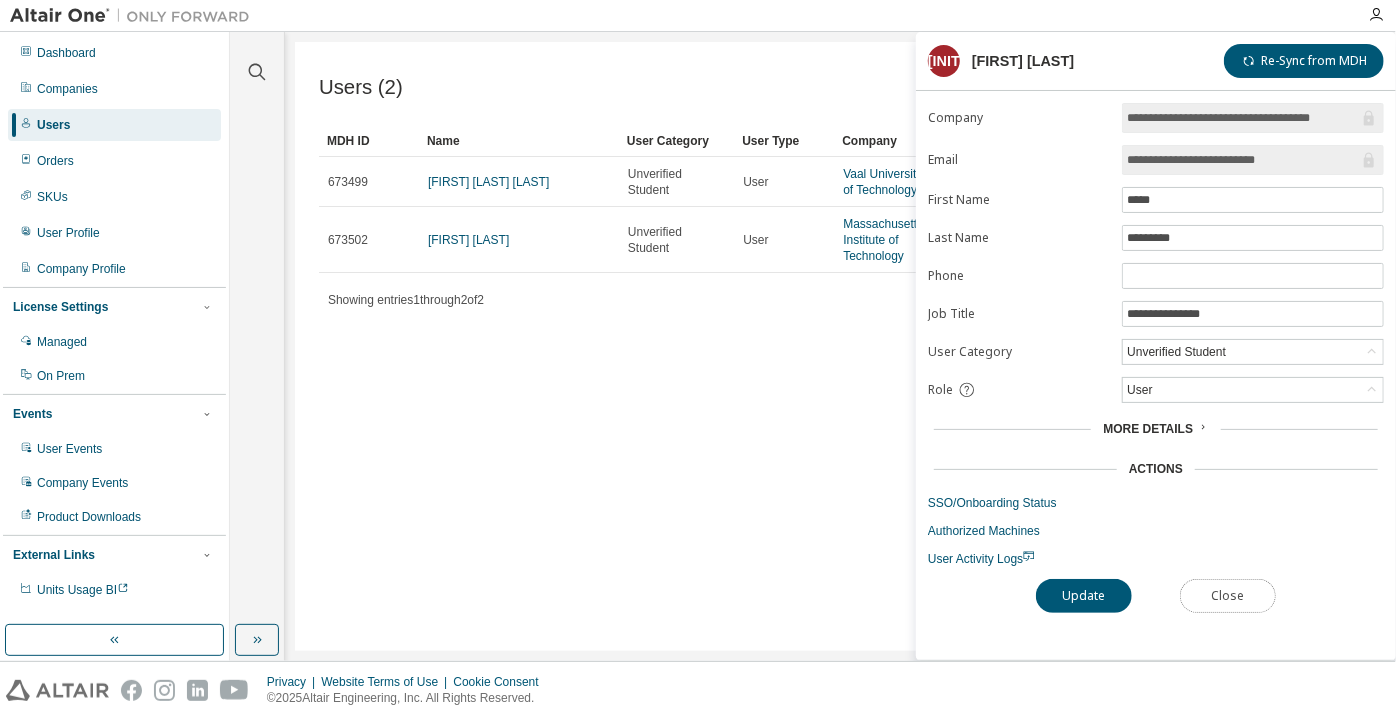 click on "Close" at bounding box center (1228, 596) 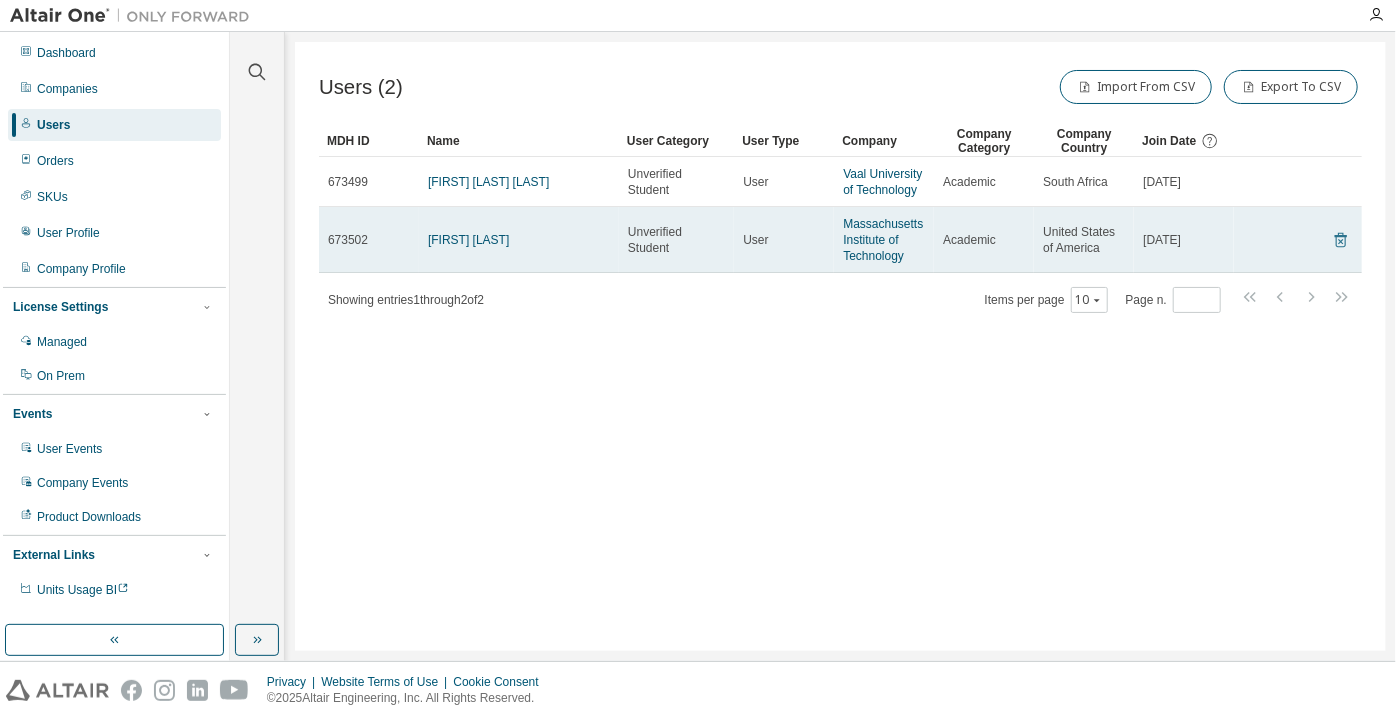 click 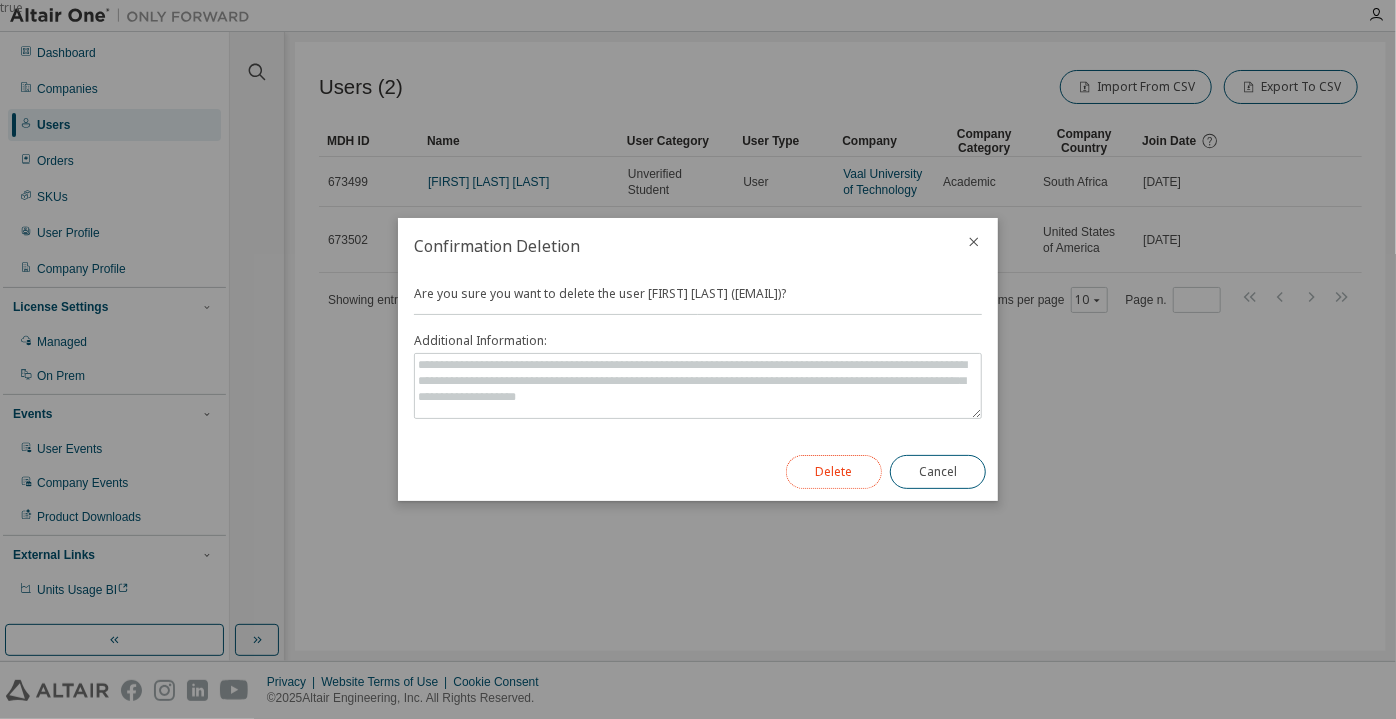click on "Delete" at bounding box center (834, 472) 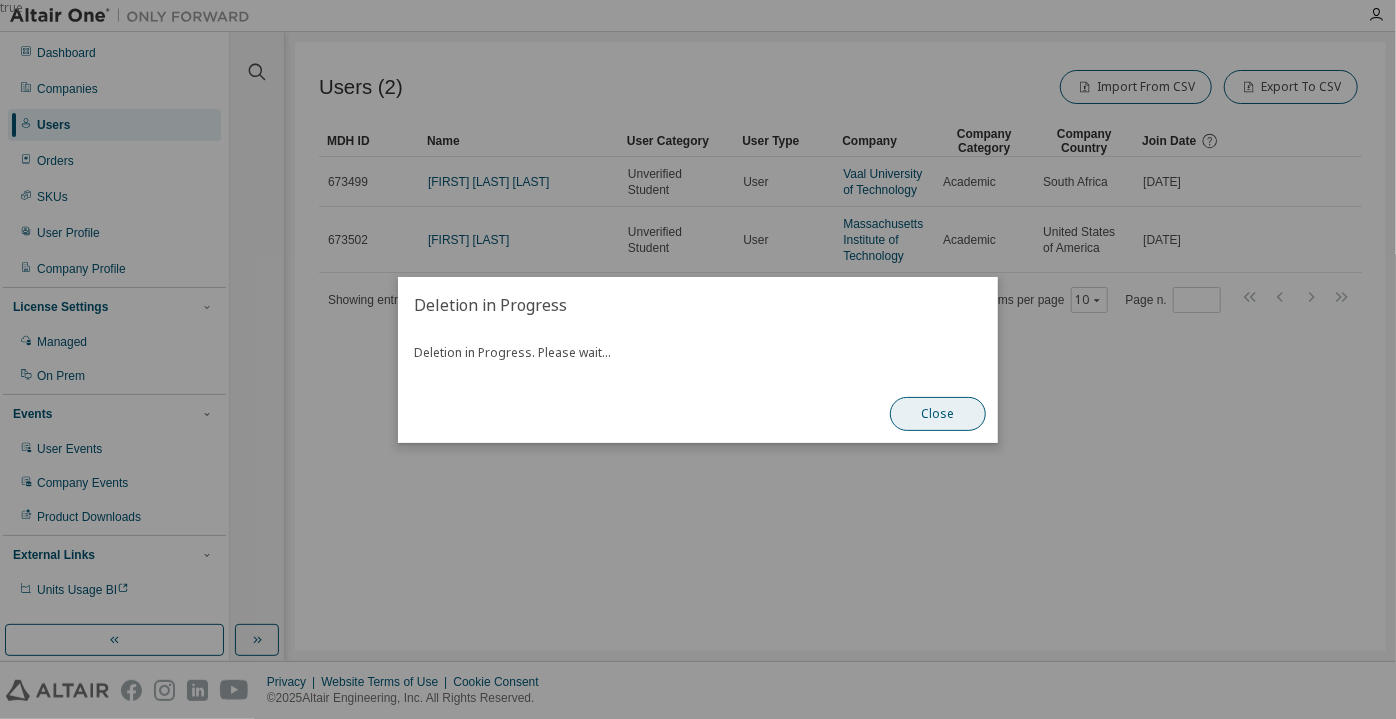 click on "Close" at bounding box center [938, 414] 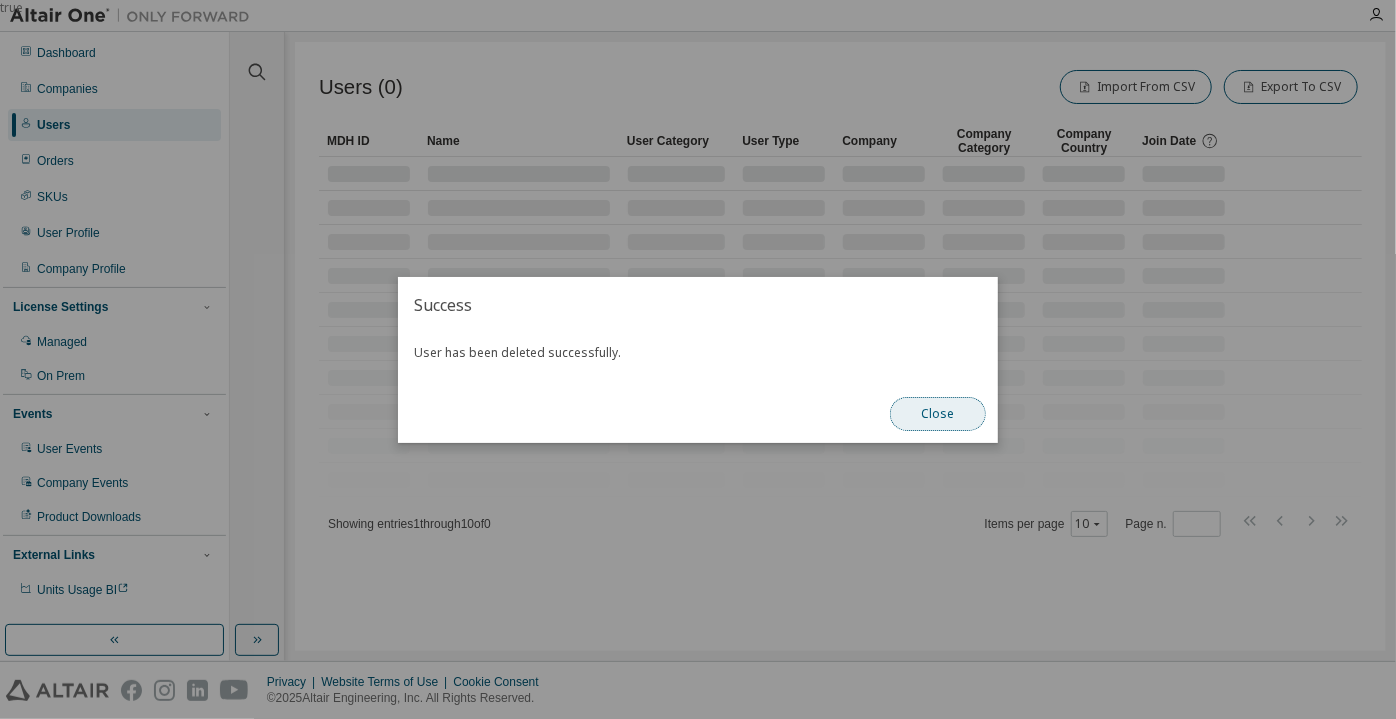 click on "Close" at bounding box center (938, 414) 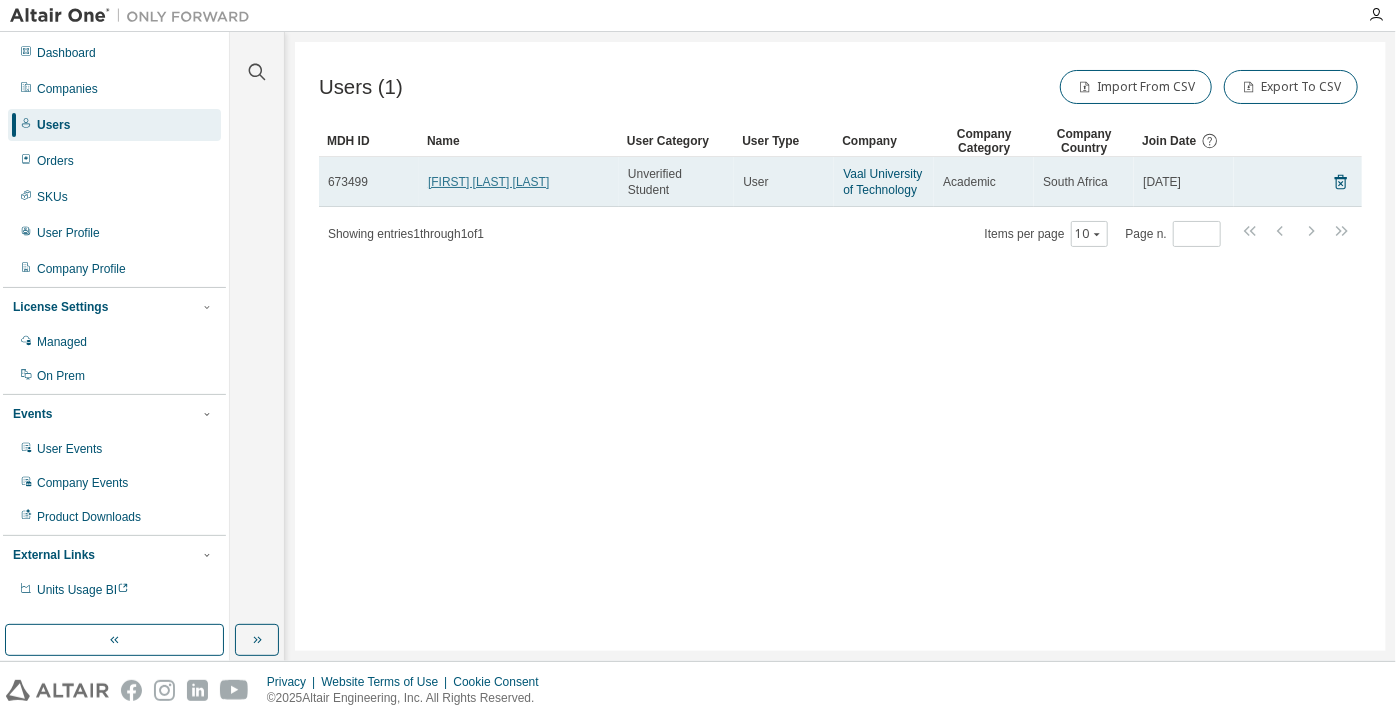 click on "[FIRST] [LAST] [LAST]" at bounding box center [488, 182] 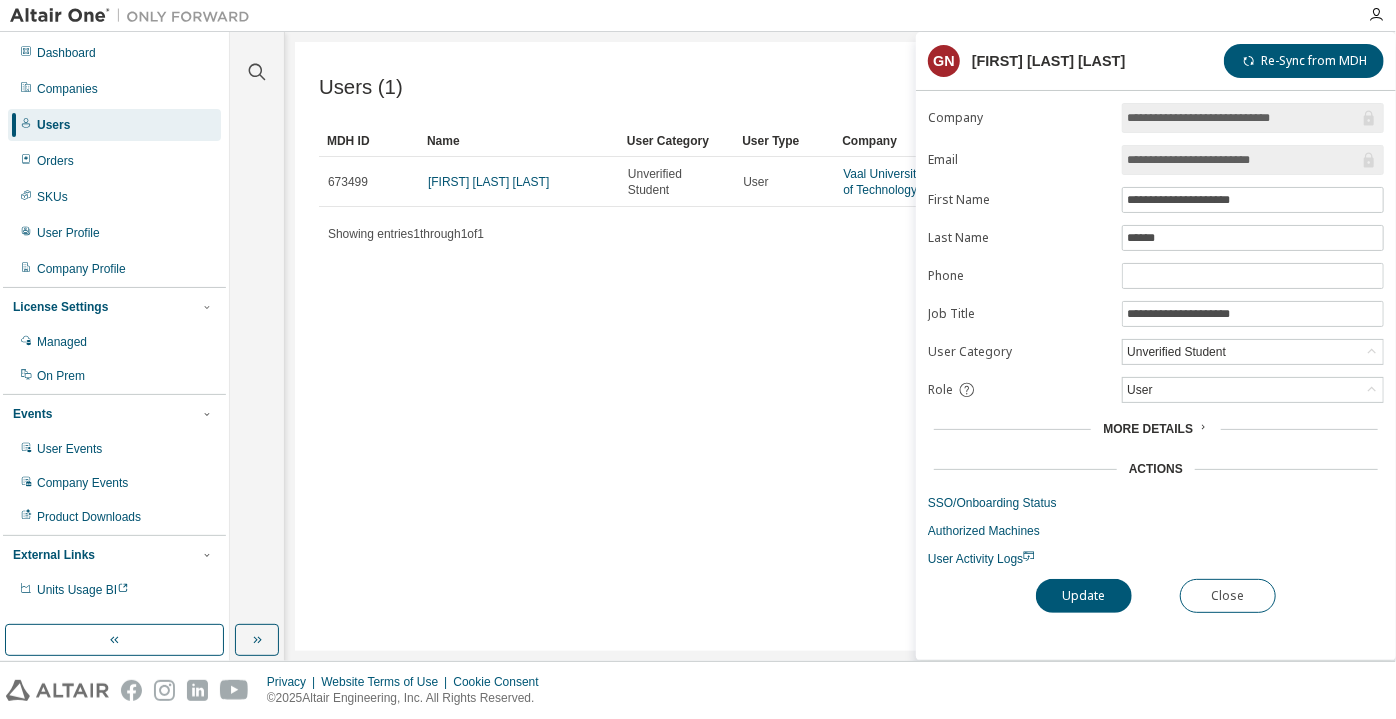 click on "**********" at bounding box center [1243, 160] 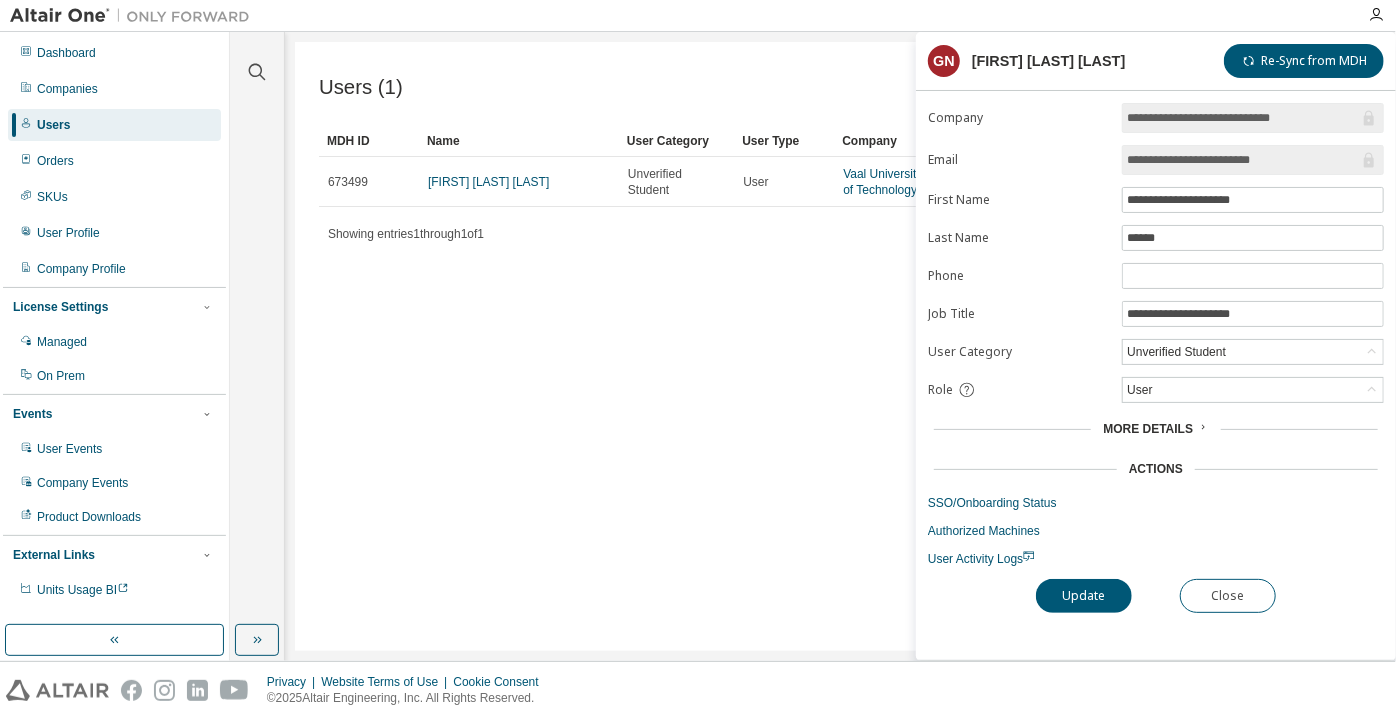 drag, startPoint x: 1289, startPoint y: 158, endPoint x: 1230, endPoint y: 162, distance: 59.135437 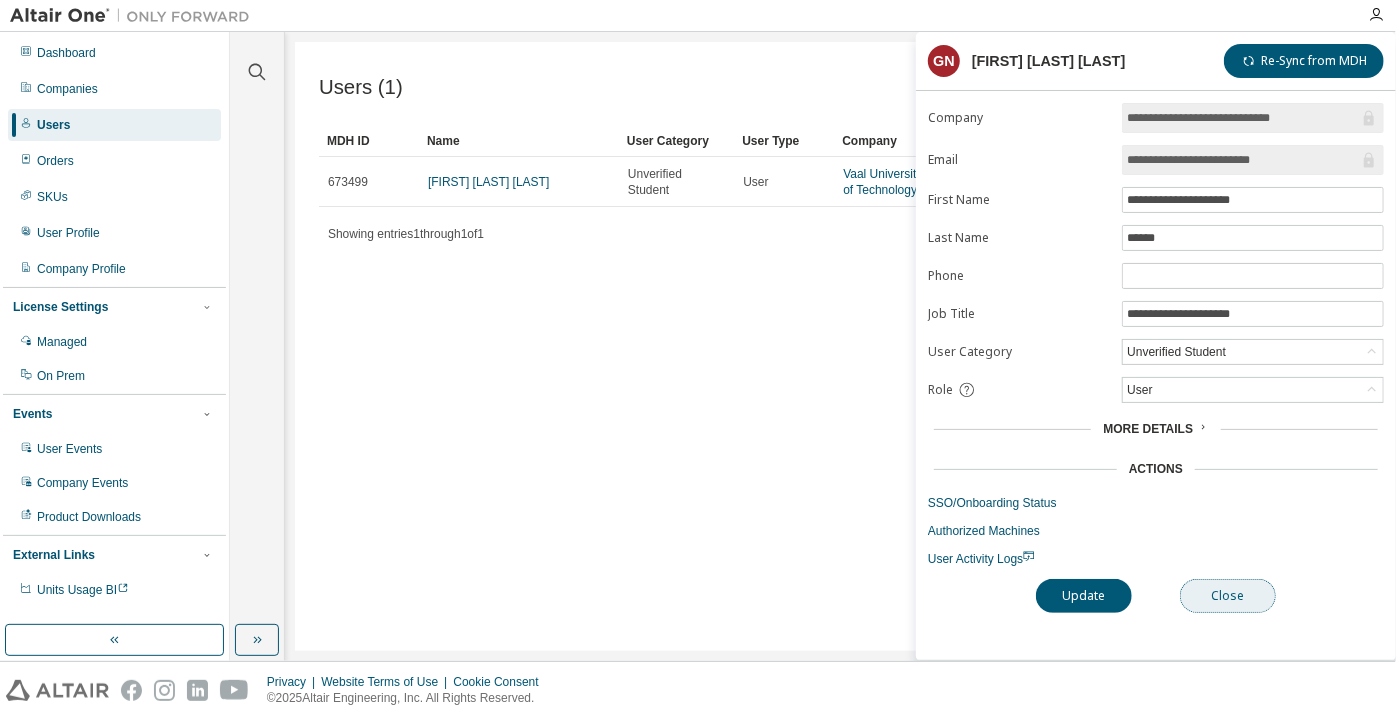 click on "Close" at bounding box center [1228, 596] 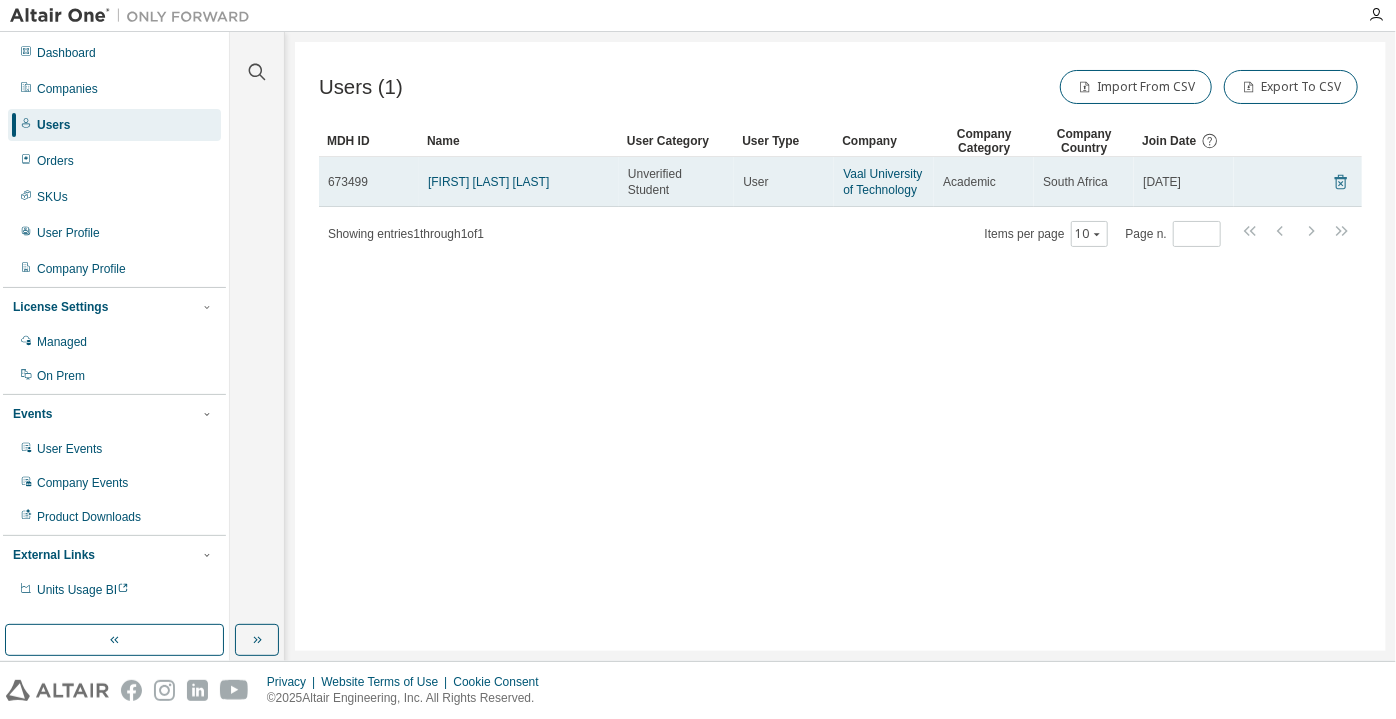 click 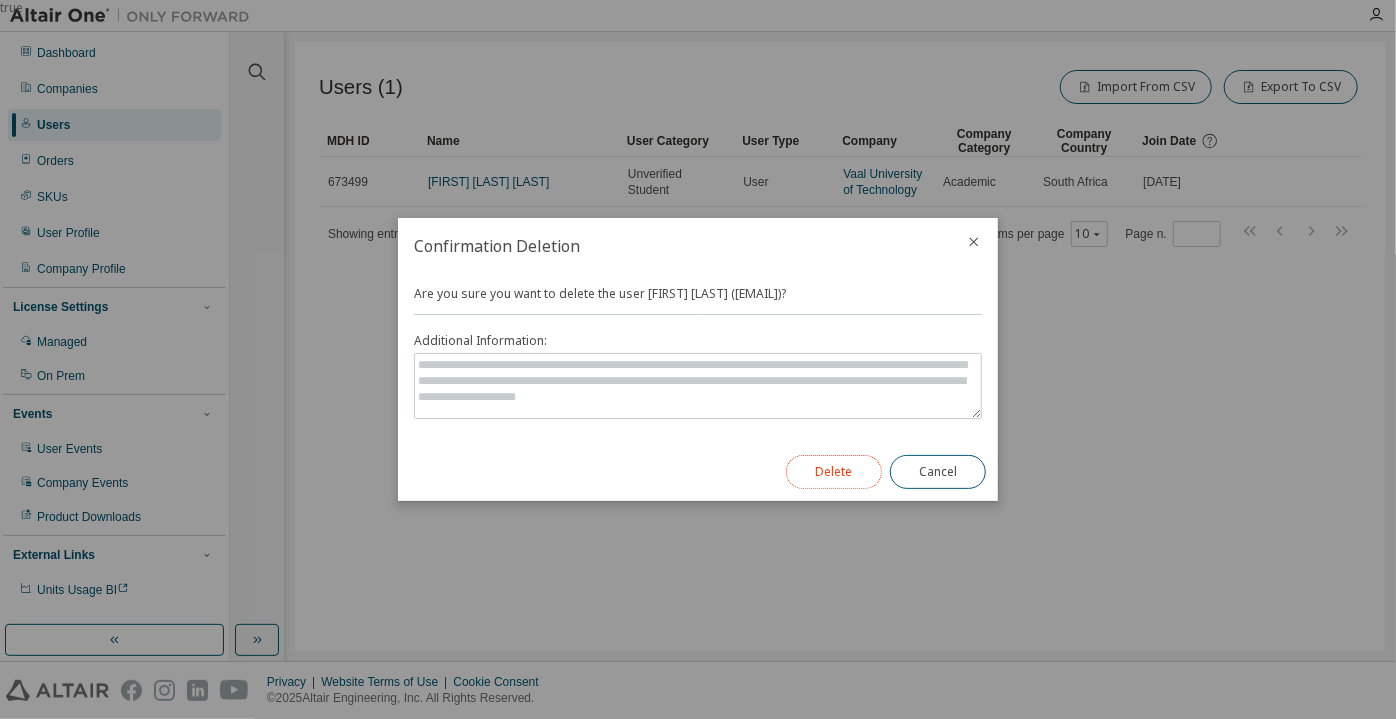 click on "Delete" at bounding box center [834, 472] 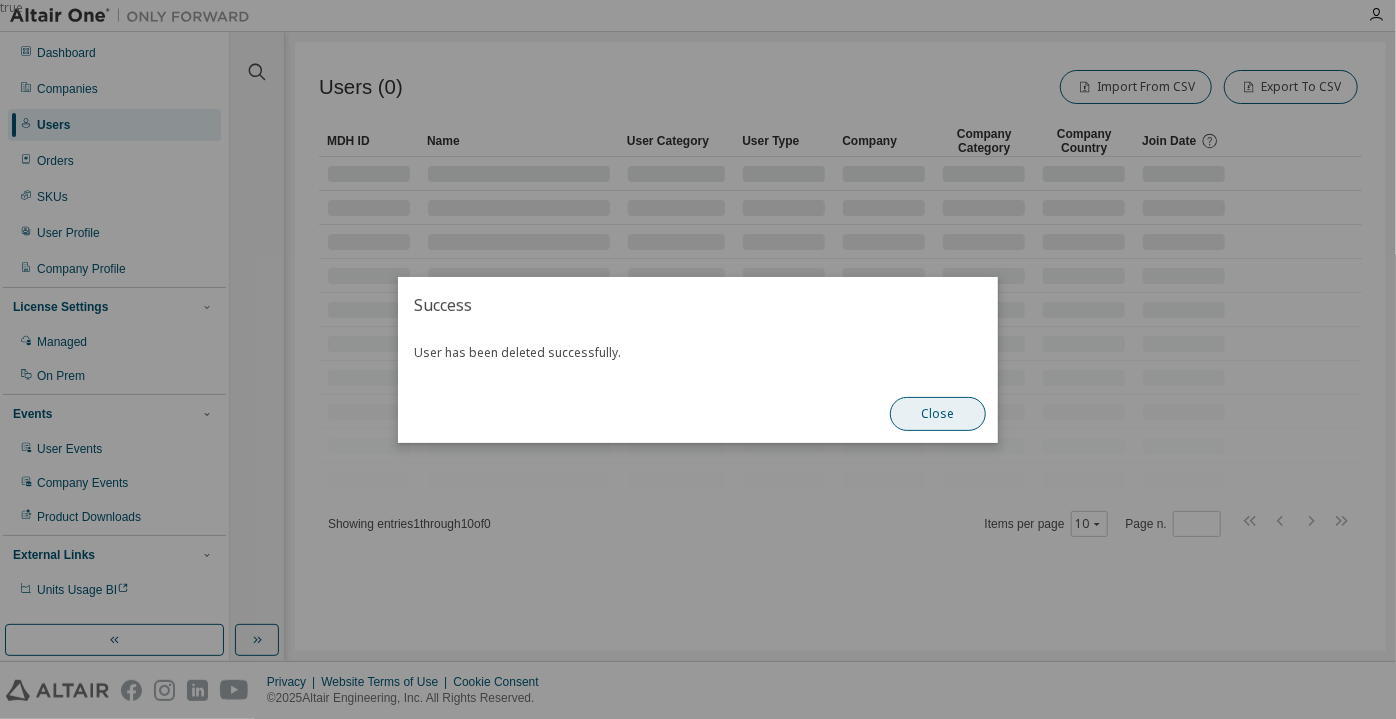 click on "Close" at bounding box center [938, 414] 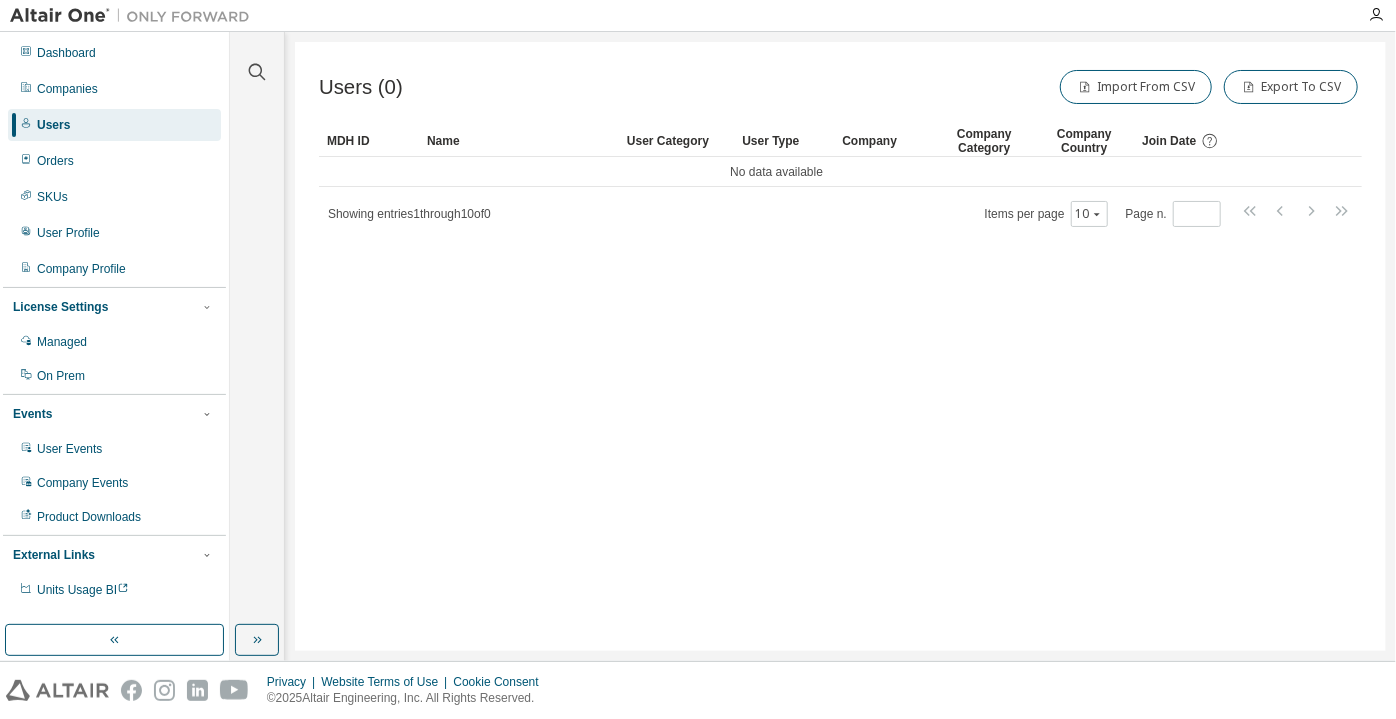 click on "Users" at bounding box center (114, 125) 